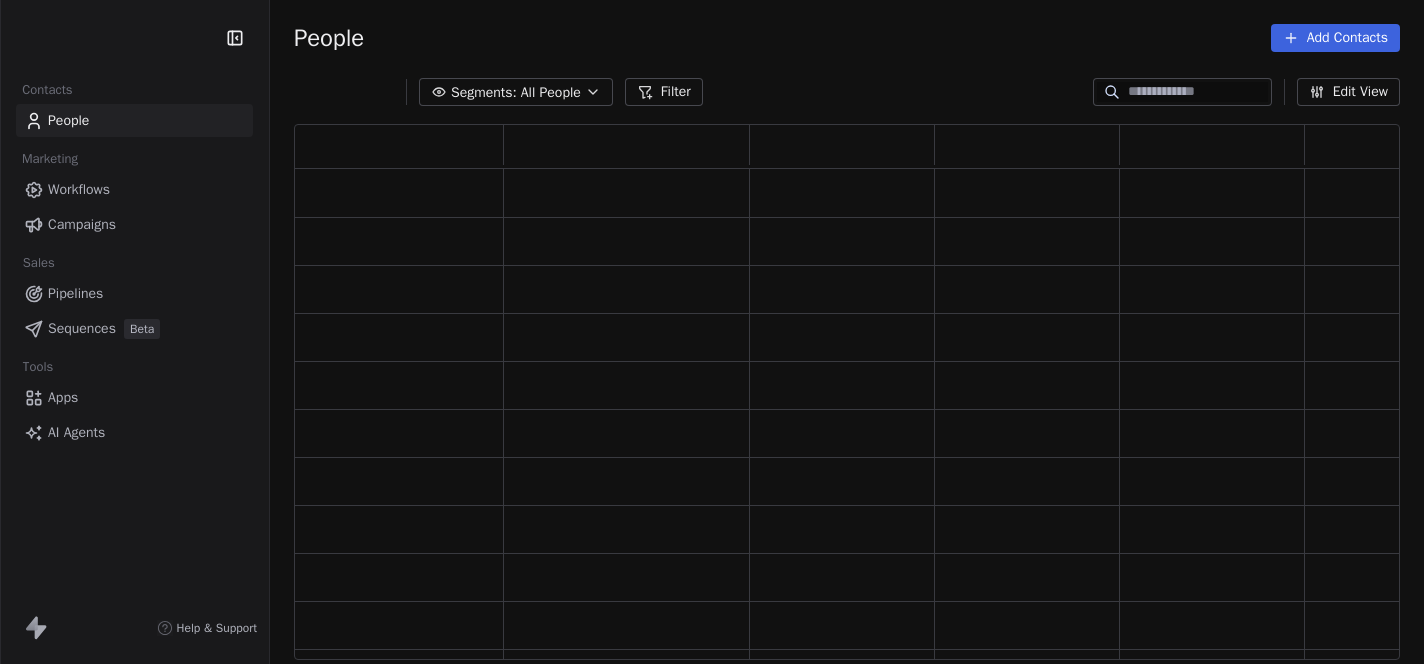 scroll, scrollTop: 0, scrollLeft: 0, axis: both 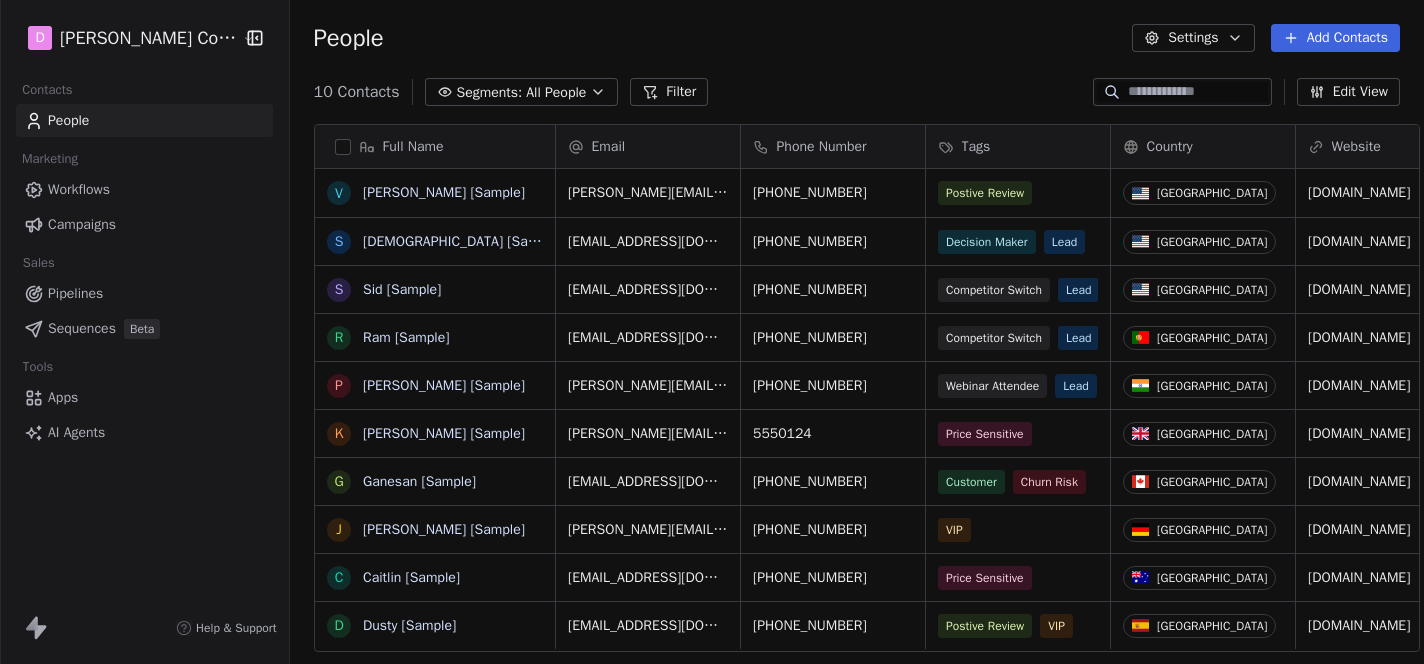click on "Full Name V [PERSON_NAME] [Sample] S [PERSON_NAME] [Sample] S [PERSON_NAME] [Sample] R Ram [Sample] P [PERSON_NAME] [Sample] K [PERSON_NAME] [Sample] G Ganesan [Sample] J [PERSON_NAME] [Sample] C [PERSON_NAME] [Sample] D Dusty [Sample] Email Phone Number Tags Country Website Job Title Status Contact Source [PERSON_NAME][EMAIL_ADDRESS][DOMAIN_NAME] [PHONE_NUMBER] Postive Review United States [DOMAIN_NAME] Managing Director closed_won Referral [EMAIL_ADDRESS][DOMAIN_NAME] [PHONE_NUMBER] Decision Maker Lead United States [DOMAIN_NAME] President New Lead Social Media [EMAIL_ADDRESS][DOMAIN_NAME] [PHONE_NUMBER] Competitor Switch Lead United States [DOMAIN_NAME] Director of Operations qualifying Website Form [EMAIL_ADDRESS][DOMAIN_NAME] [PHONE_NUMBER] Competitor Switch Lead Portugal [DOMAIN_NAME] Sustainability Head closed_won Facebook Ad [PERSON_NAME][EMAIL_ADDRESS][DOMAIN_NAME] [PHONE_NUMBER] Webinar Attendee Lead India [DOMAIN_NAME] CTO proposal_sent Trade Show [PERSON_NAME][EMAIL_ADDRESS][DOMAIN_NAME] 5550124 Price Sensitive [GEOGRAPHIC_DATA] [DOMAIN_NAME] CEO contacted LinkedIn [EMAIL_ADDRESS][DOMAIN_NAME] [PHONE_NUMBER] Customer Churn Risk [GEOGRAPHIC_DATA]" at bounding box center [857, 400] 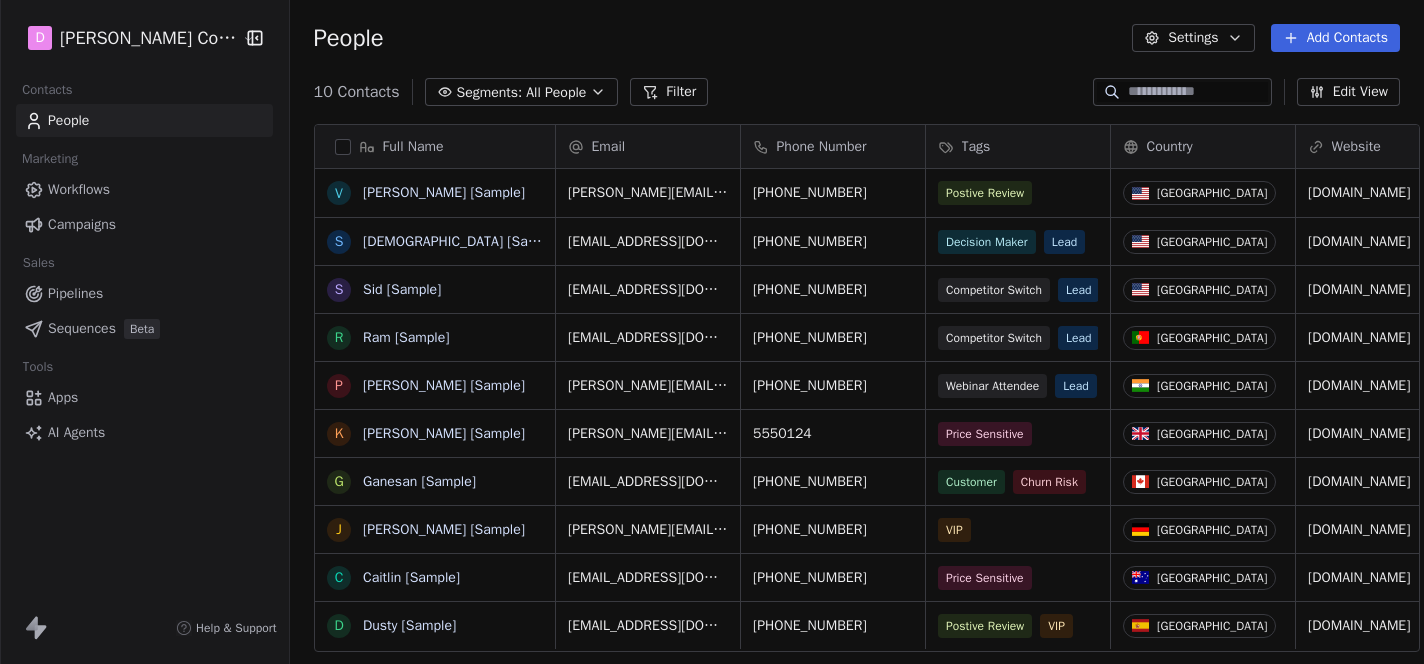 click on "Workflows" at bounding box center (79, 189) 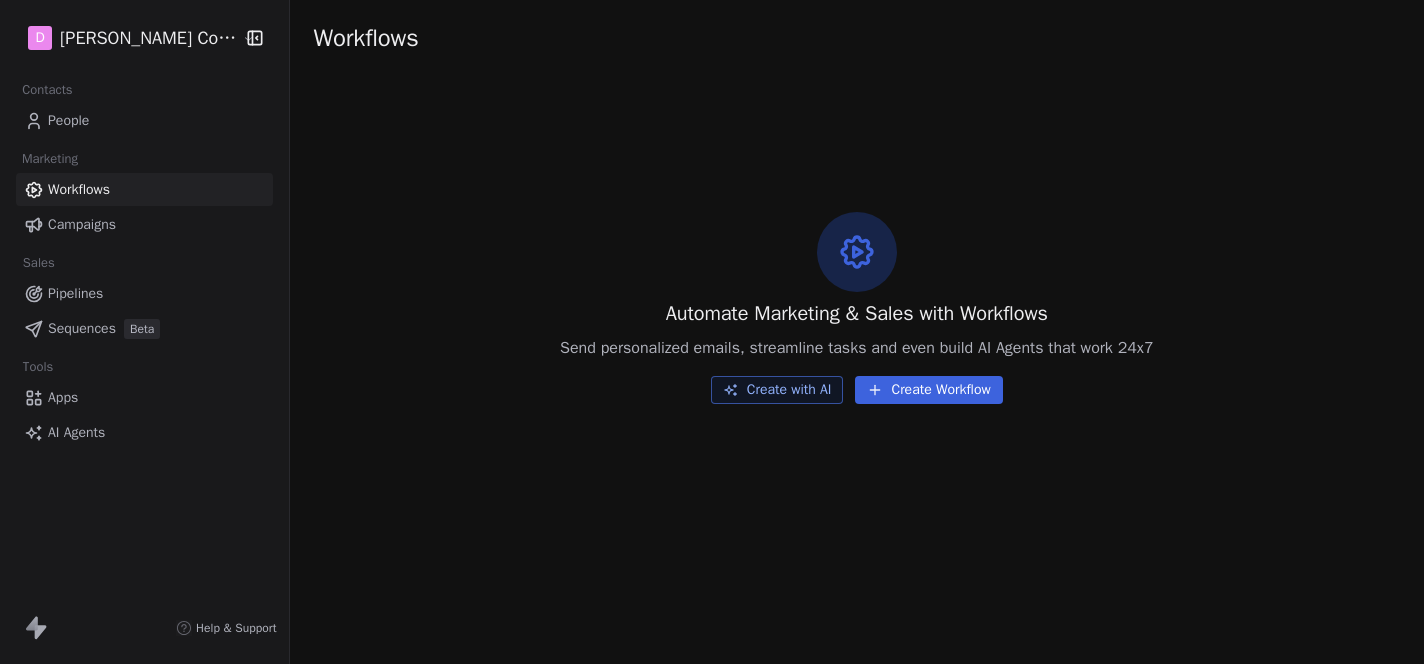 click on "Campaigns" at bounding box center (144, 224) 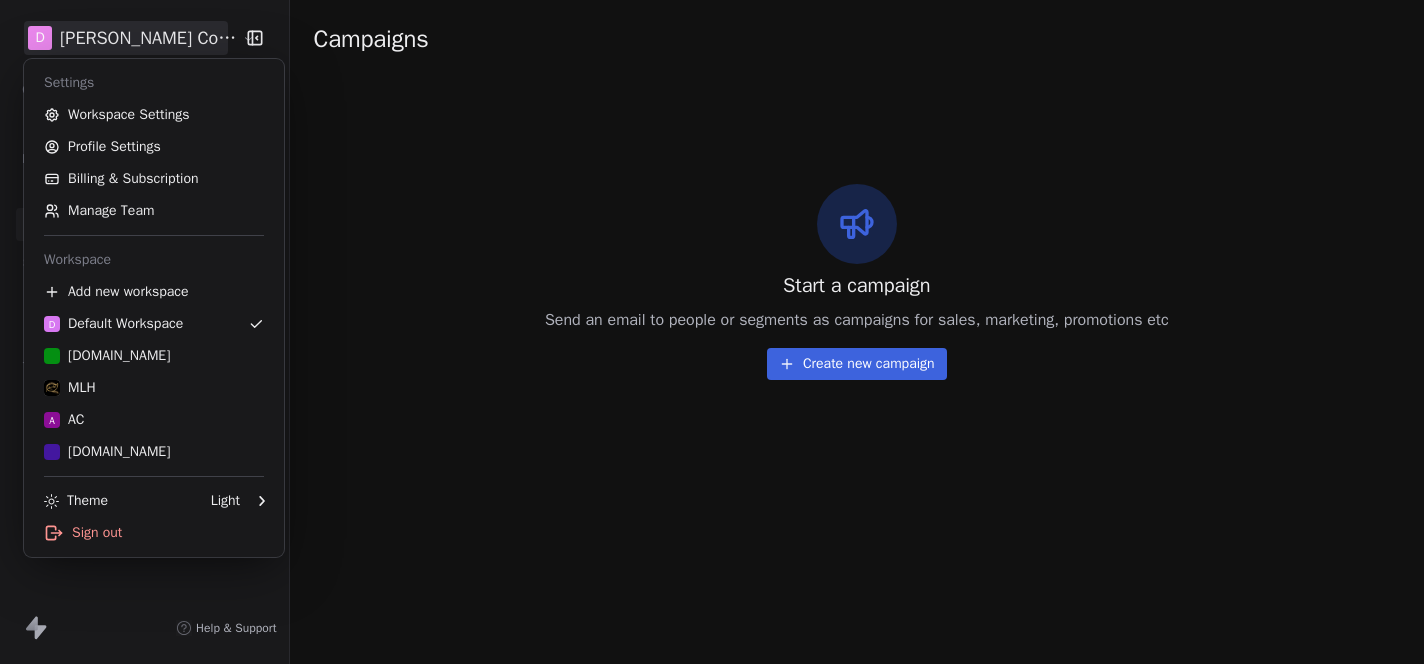 click on "[PERSON_NAME] Companies Contacts People Marketing Workflows Campaigns Sales Pipelines Sequences Beta Tools Apps AI Agents Help & Support Campaigns Start a campaign Send an email to people or segments as campaigns for sales, marketing, promotions etc  Create new campaign   Settings Workspace Settings Profile Settings Billing & Subscription Manage Team   Workspace Add new workspace D Default Workspace    [DOMAIN_NAME] MLH A AC [DOMAIN_NAME] Theme Light Sign out" at bounding box center [712, 332] 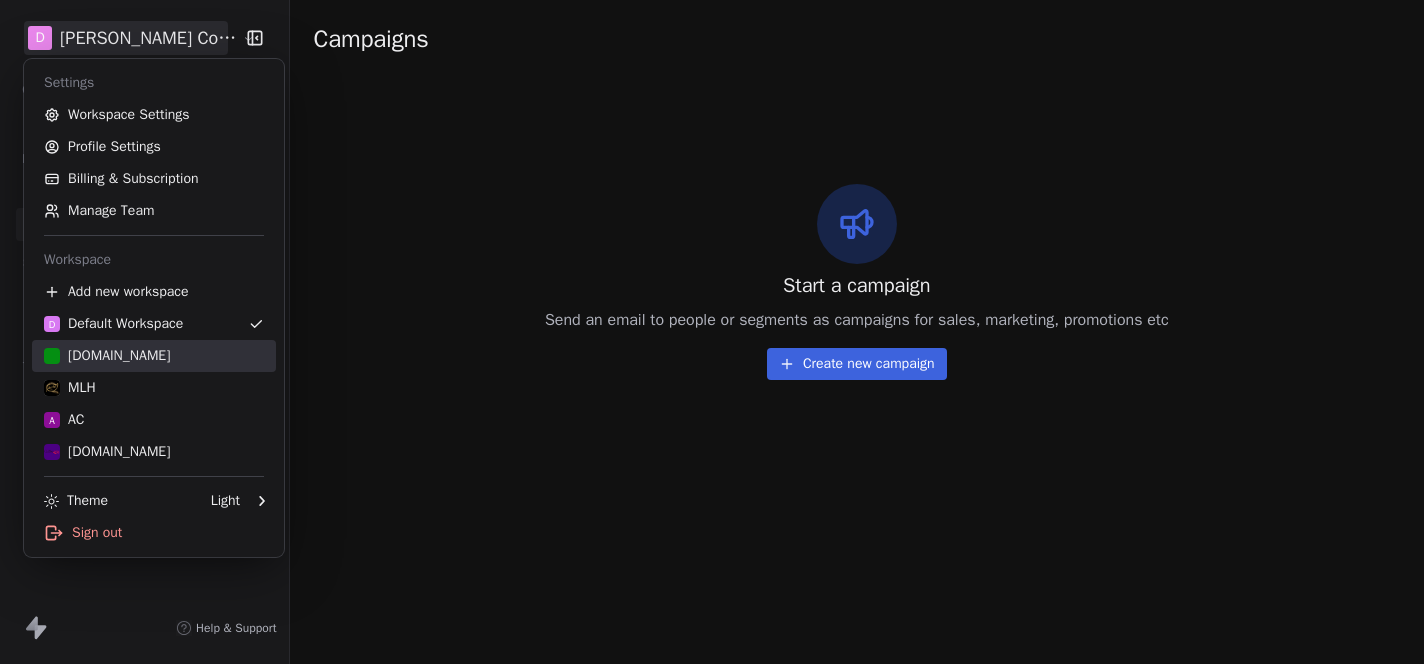 click on "[DOMAIN_NAME]" at bounding box center [107, 356] 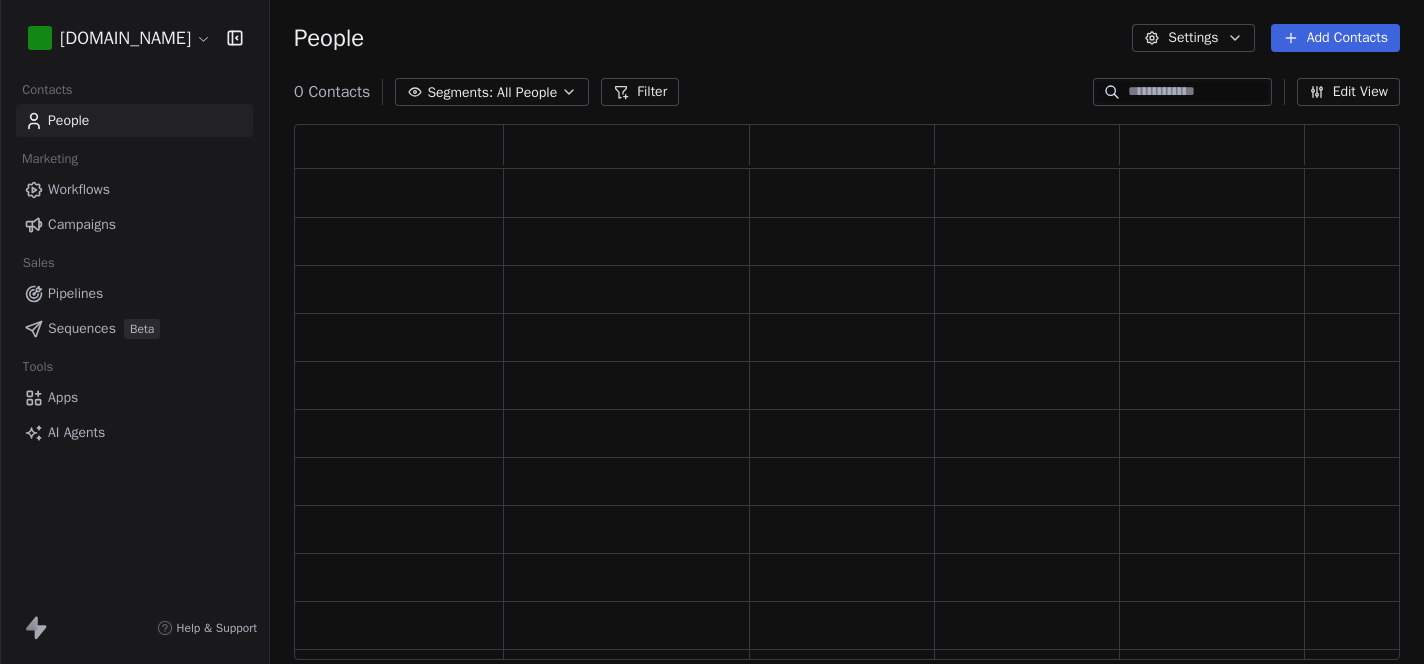 scroll, scrollTop: 0, scrollLeft: 1, axis: horizontal 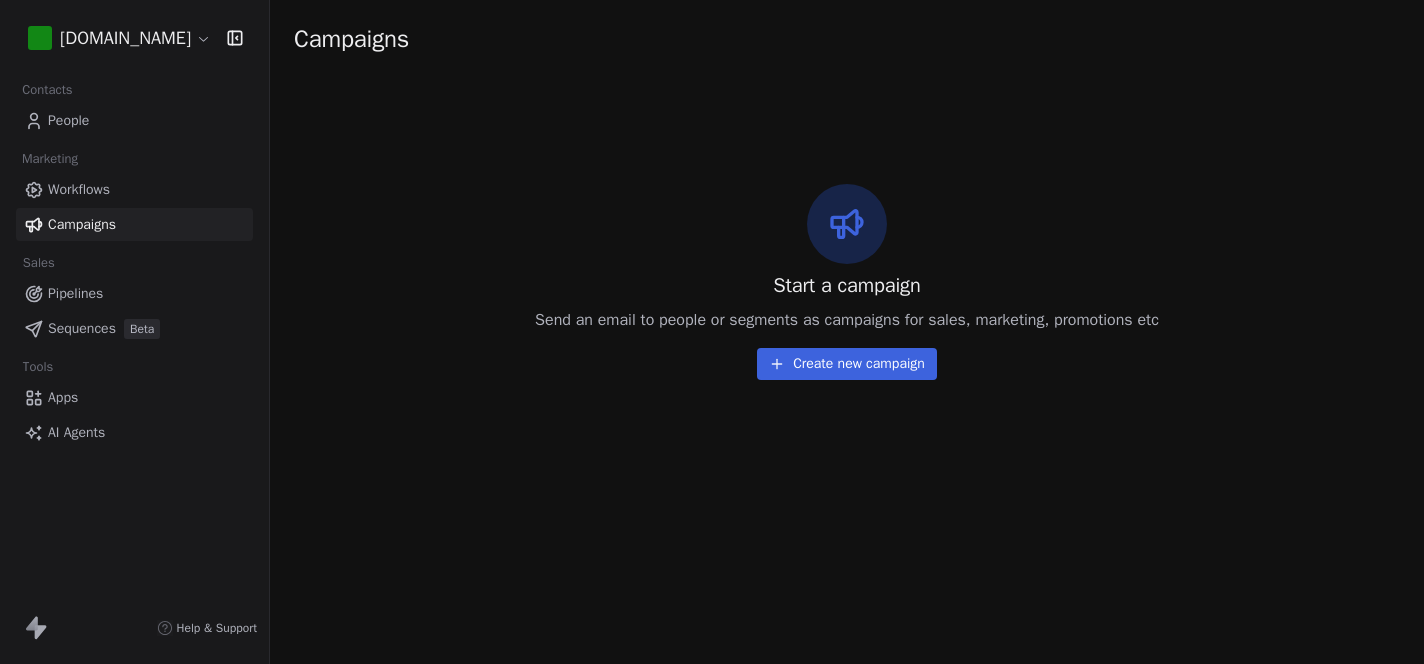 click on "[DOMAIN_NAME] Contacts People Marketing Workflows Campaigns Sales Pipelines Sequences Beta Tools Apps AI Agents Help & Support Campaigns Start a campaign Send an email to people or segments as campaigns for sales, marketing, promotions etc  Create new campaign" at bounding box center [712, 332] 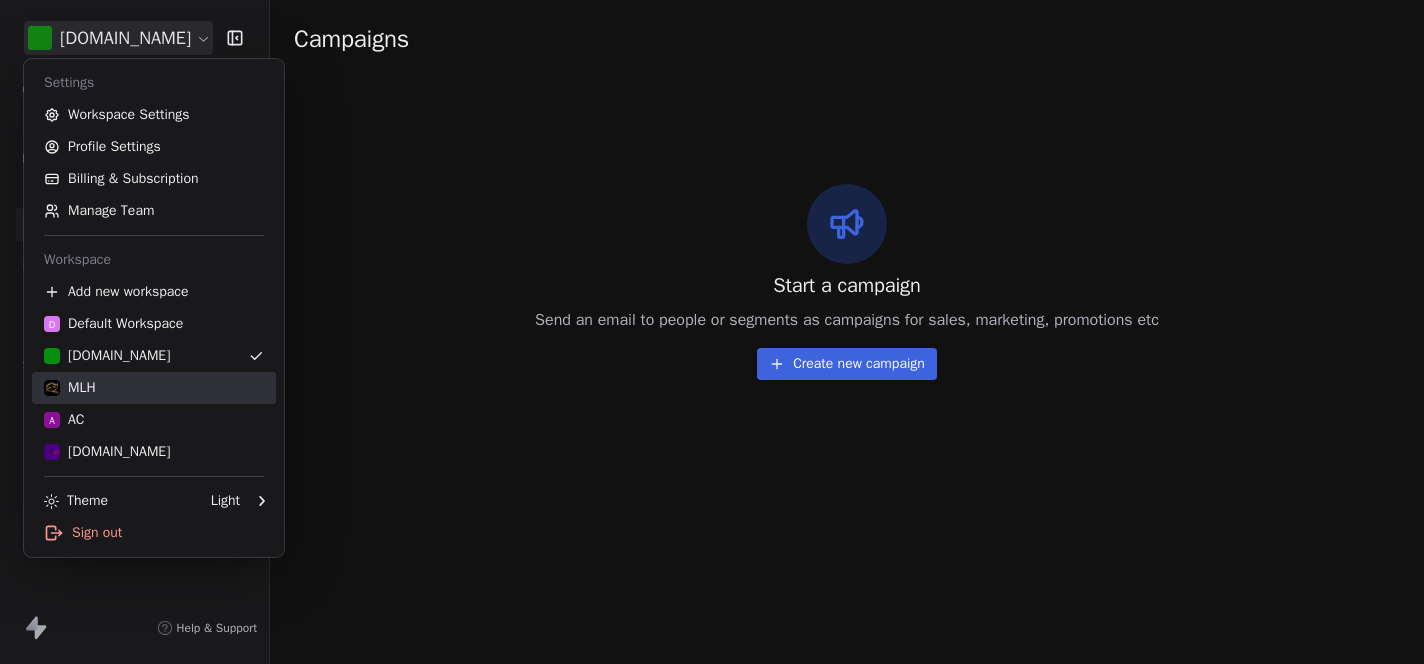 click on "MLH" at bounding box center [154, 388] 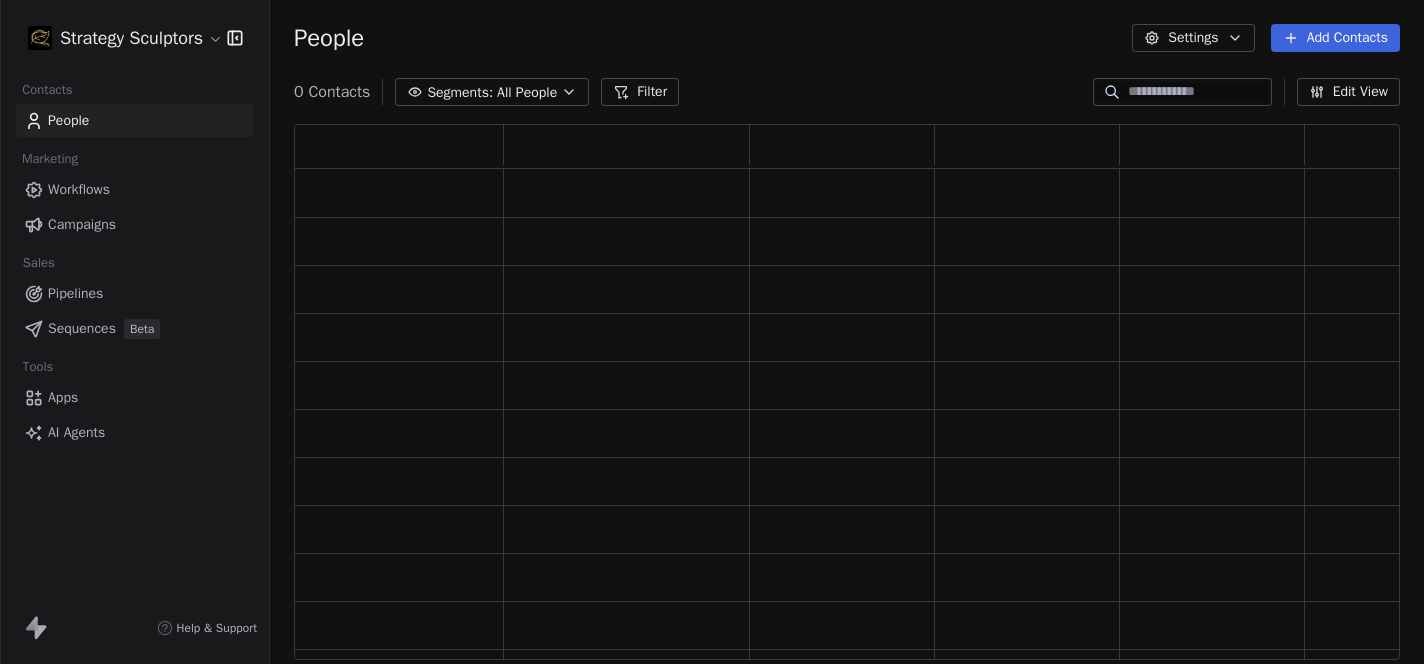scroll, scrollTop: 0, scrollLeft: 1, axis: horizontal 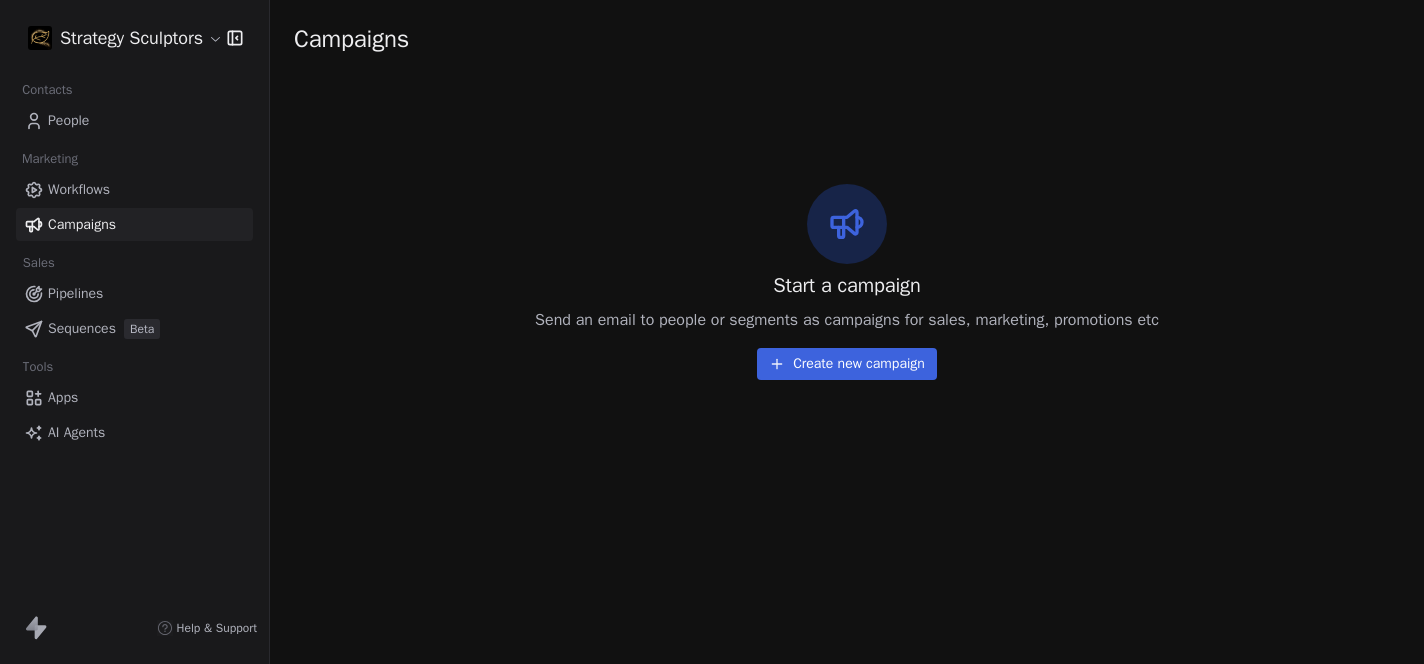click on "Strategy Sculptors" at bounding box center (134, 38) 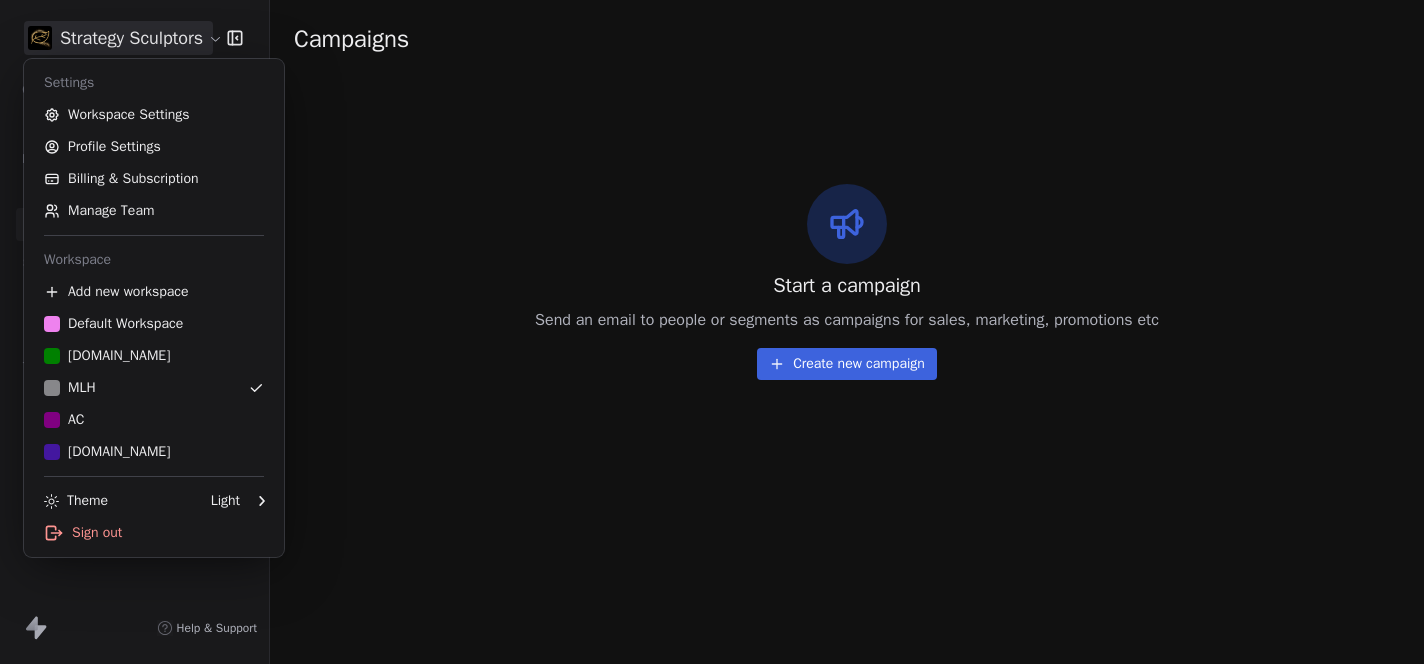 click on "Strategy Sculptors Contacts People Marketing Workflows Campaigns Sales Pipelines Sequences Beta Tools Apps AI Agents Help & Support Campaigns Start a campaign Send an email to people or segments as campaigns for sales, marketing, promotions etc  Create new campaign   Settings Workspace Settings Profile Settings Billing & Subscription Manage Team   Workspace Add new workspace Default Workspace  [DOMAIN_NAME] MLH AC [DOMAIN_NAME] Theme Light Sign out" at bounding box center (712, 332) 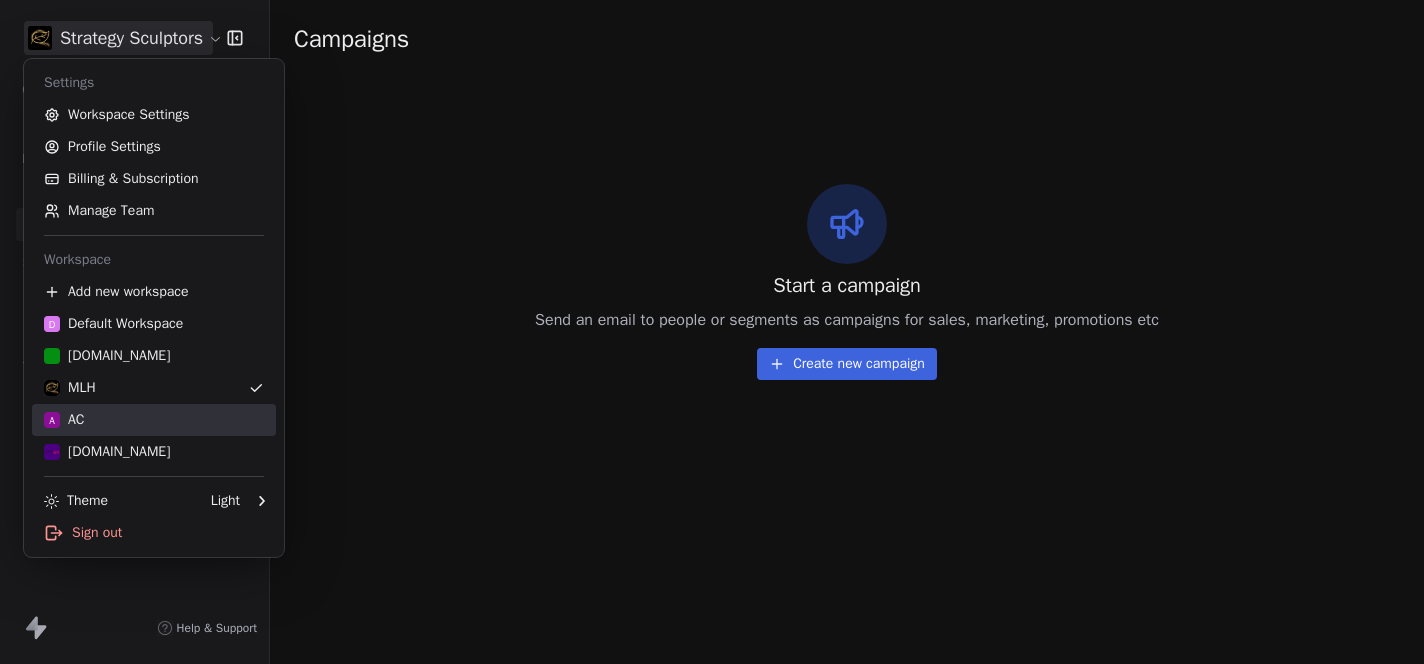 click on "A AC" at bounding box center (154, 420) 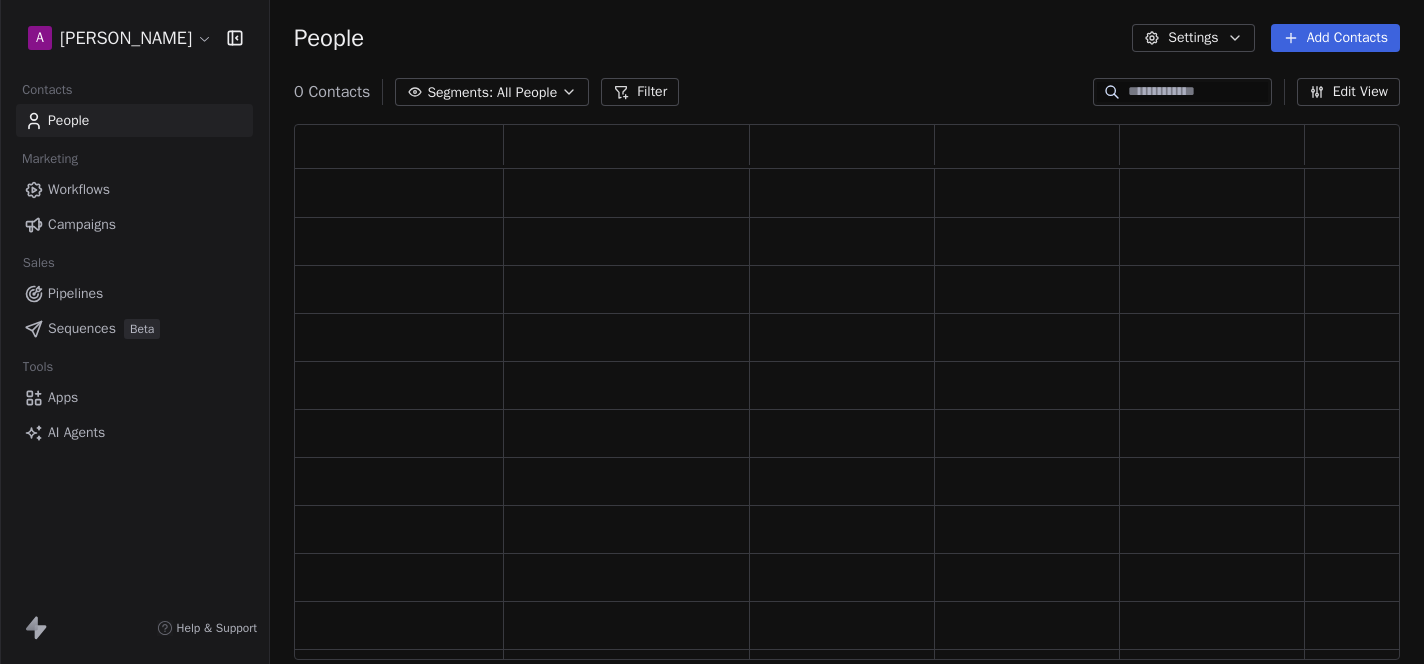 scroll, scrollTop: 0, scrollLeft: 1, axis: horizontal 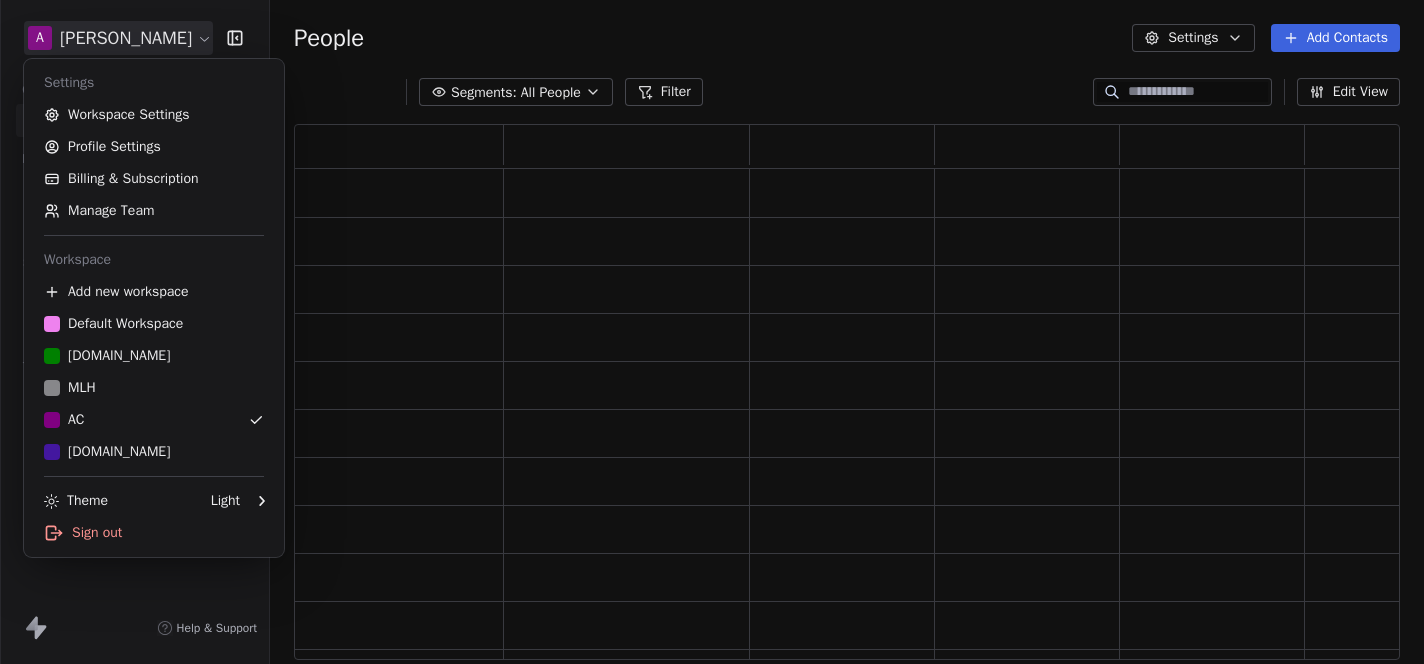 click on "A [PERSON_NAME] Contacts People Marketing Workflows Campaigns Sales Pipelines Sequences Beta Tools Apps AI Agents Help & Support People Settings  Add Contacts Segments: All People Filter  Edit View Tag Add to Sequence Export   Settings Workspace Settings Profile Settings Billing & Subscription Manage Team   Workspace Add new workspace Default Workspace  [DOMAIN_NAME] MLH AC [DOMAIN_NAME] Theme Light Sign out" at bounding box center [712, 332] 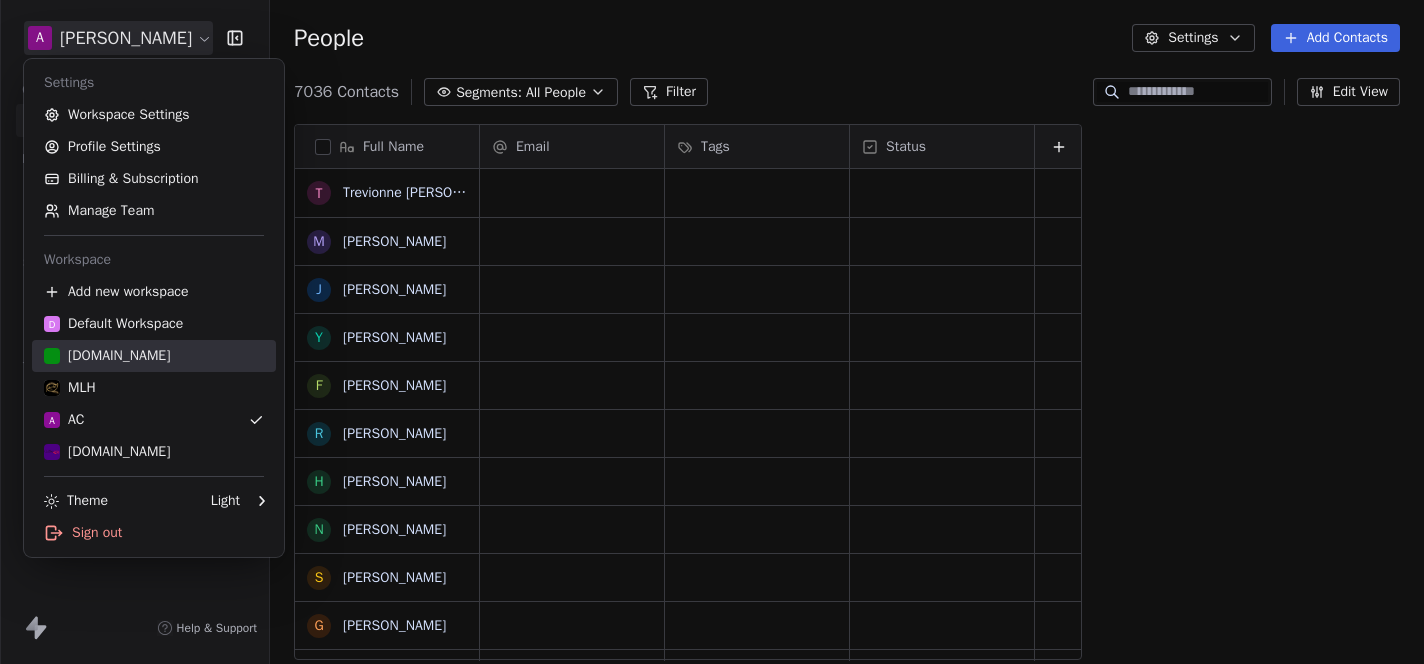 scroll, scrollTop: 0, scrollLeft: 1, axis: horizontal 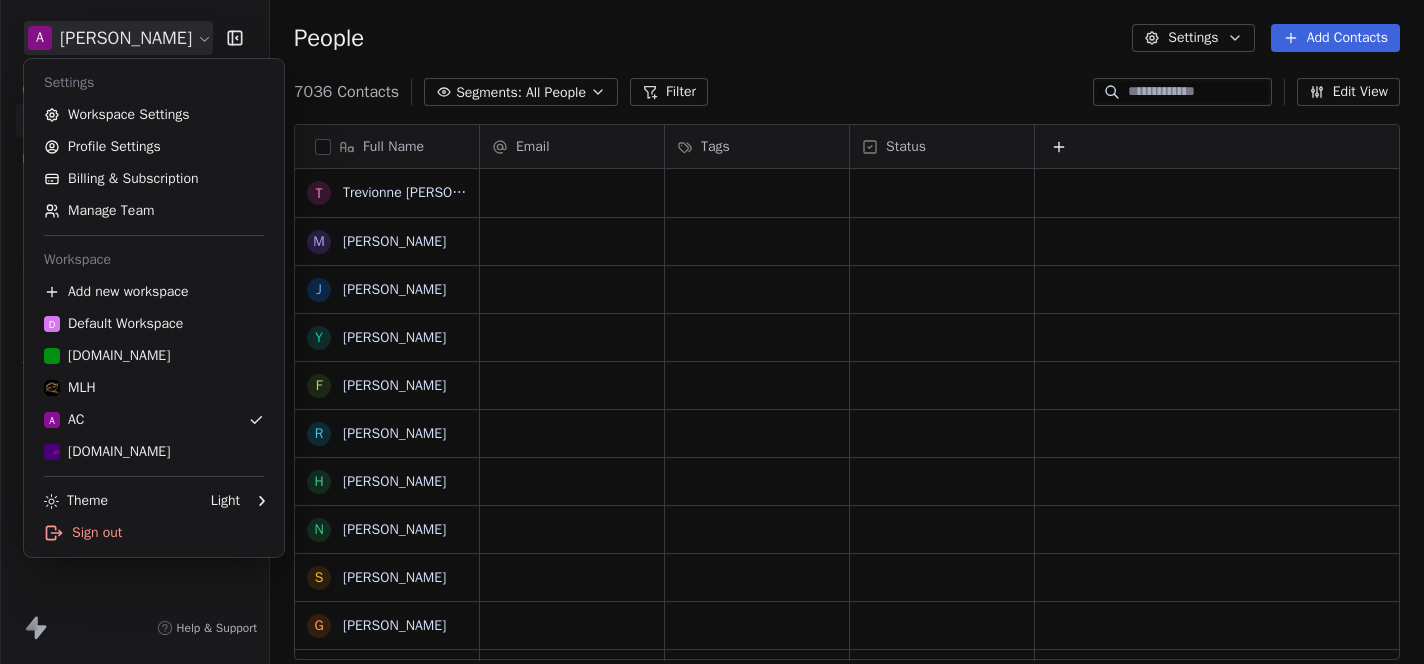 click on "A [PERSON_NAME] Contacts People Marketing Workflows Campaigns Sales Pipelines Sequences Beta Tools Apps AI Agents Help & Support People Settings  Add Contacts 7036 Contacts Segments: All People Filter  Edit View Tag Add to Sequence Export Full Name T Trevionne [PERSON_NAME] [PERSON_NAME] J [PERSON_NAME] Y [PERSON_NAME] f [PERSON_NAME] R [PERSON_NAME] H [PERSON_NAME] N [PERSON_NAME] S [PERSON_NAME] g [PERSON_NAME] C [PERSON_NAME] F [PERSON_NAME] T [PERSON_NAME] B [PERSON_NAME] M [PERSON_NAME] G [PERSON_NAME] L [PERSON_NAME] p [PERSON_NAME] D [PERSON_NAME] M [PERSON_NAME] t tzongting wu h [PERSON_NAME] b [PERSON_NAME] Y [PERSON_NAME] Y [PERSON_NAME] [PERSON_NAME] K [PERSON_NAME] J [PERSON_NAME] R [PERSON_NAME] C [PERSON_NAME] N [PERSON_NAME] Email Tags Status
To pick up a draggable item, press the space bar.
While dragging, use the arrow keys to move the item.
Press space again to drop the item in its new position, or press escape to cancel.
Settings Workspace Settings Profile Settings Billing & Subscription   D   A" at bounding box center [712, 332] 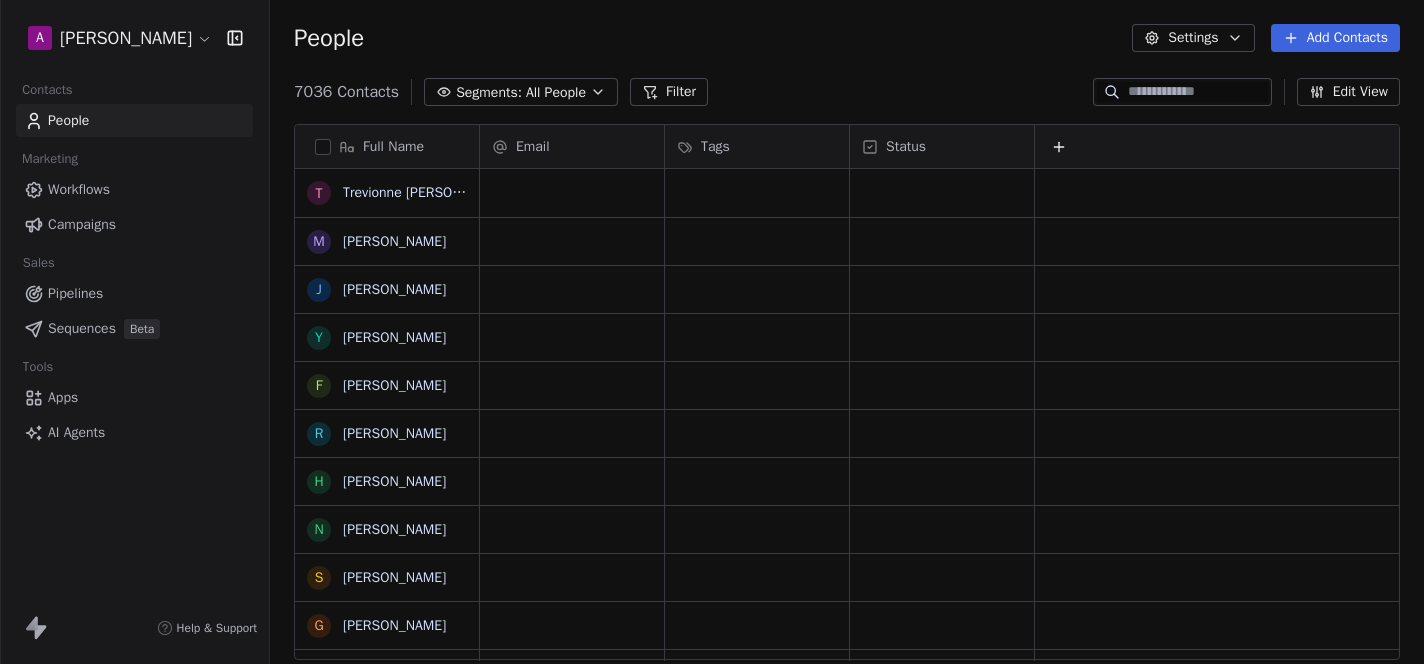click on "Campaigns" at bounding box center (82, 224) 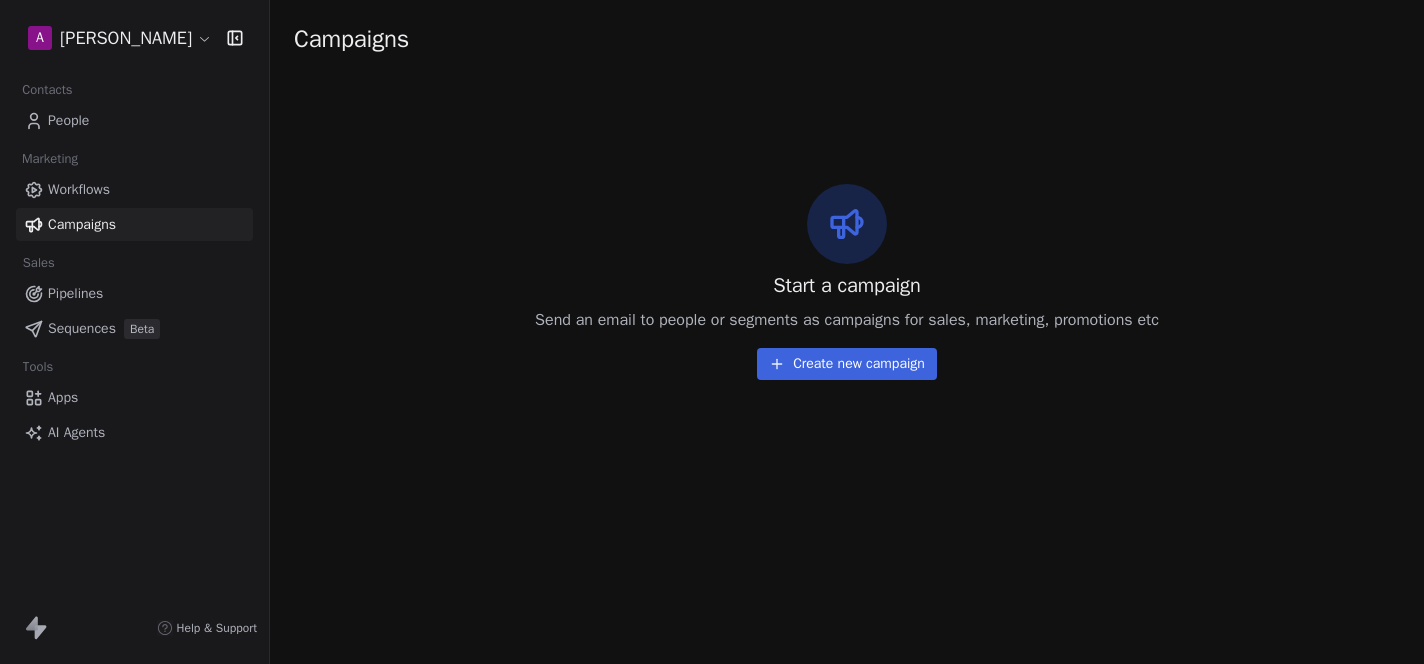 click on "A [PERSON_NAME] Contacts People Marketing Workflows Campaigns Sales Pipelines Sequences Beta Tools Apps AI Agents Help & Support Campaigns Start a campaign Send an email to people or segments as campaigns for sales, marketing, promotions etc  Create new campaign" at bounding box center [712, 332] 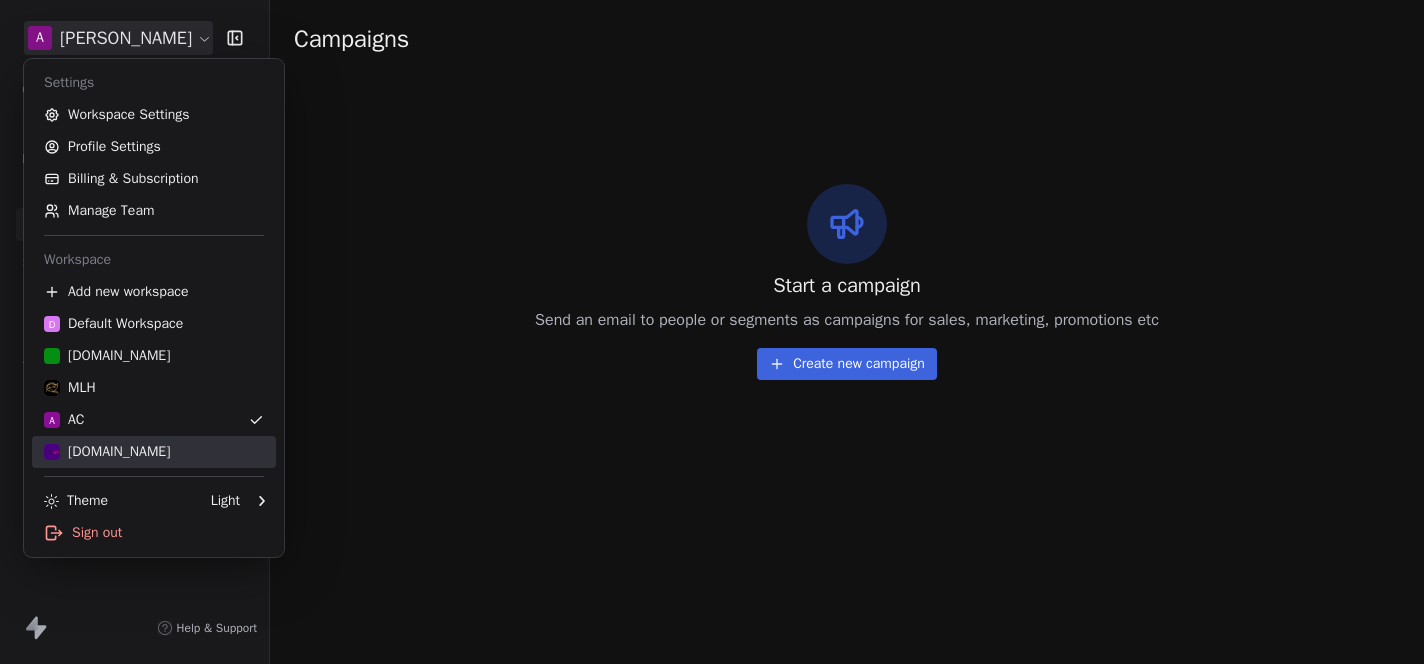 click on "[DOMAIN_NAME]" at bounding box center (107, 452) 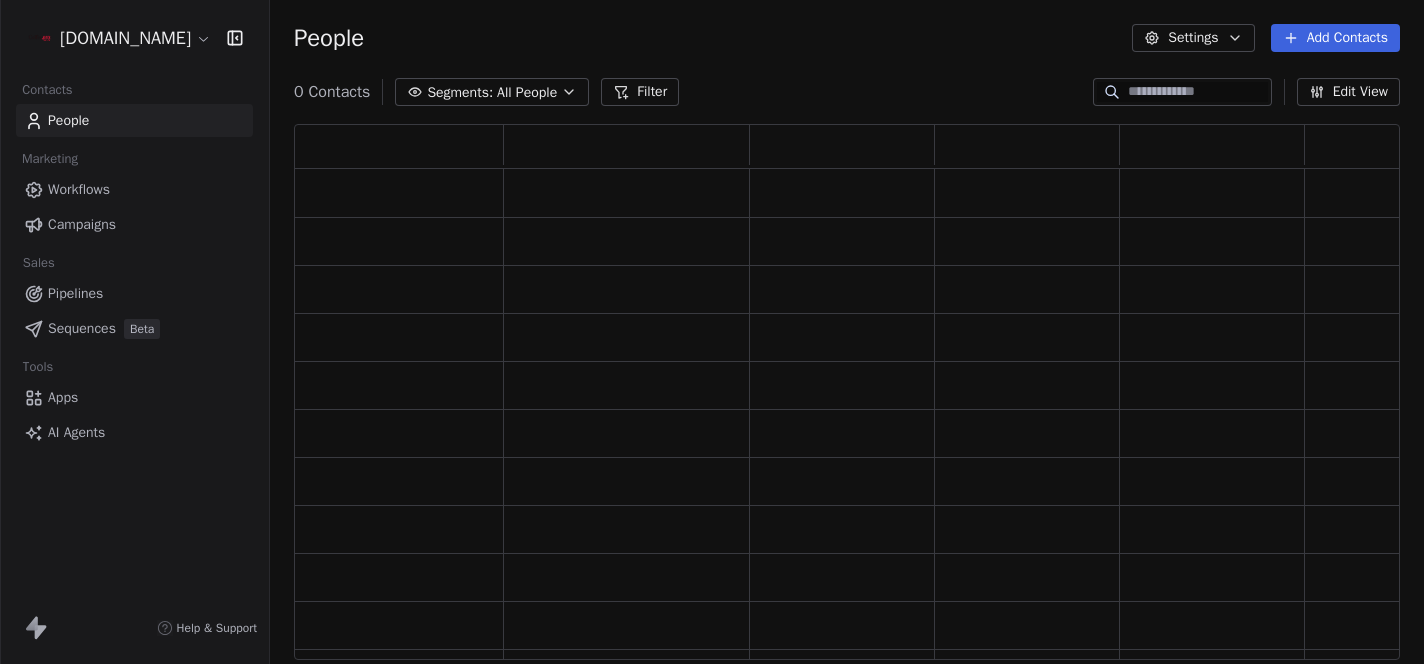 scroll, scrollTop: 0, scrollLeft: 1, axis: horizontal 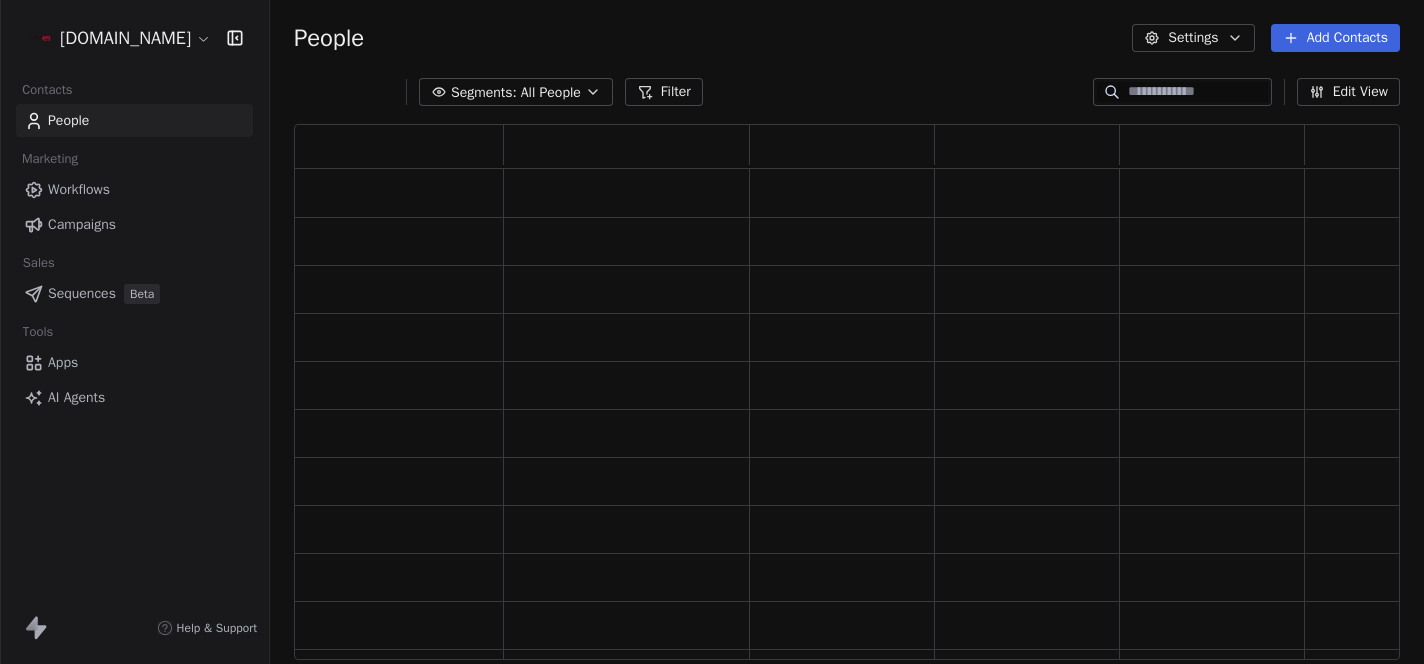 click on "Campaigns" at bounding box center [134, 224] 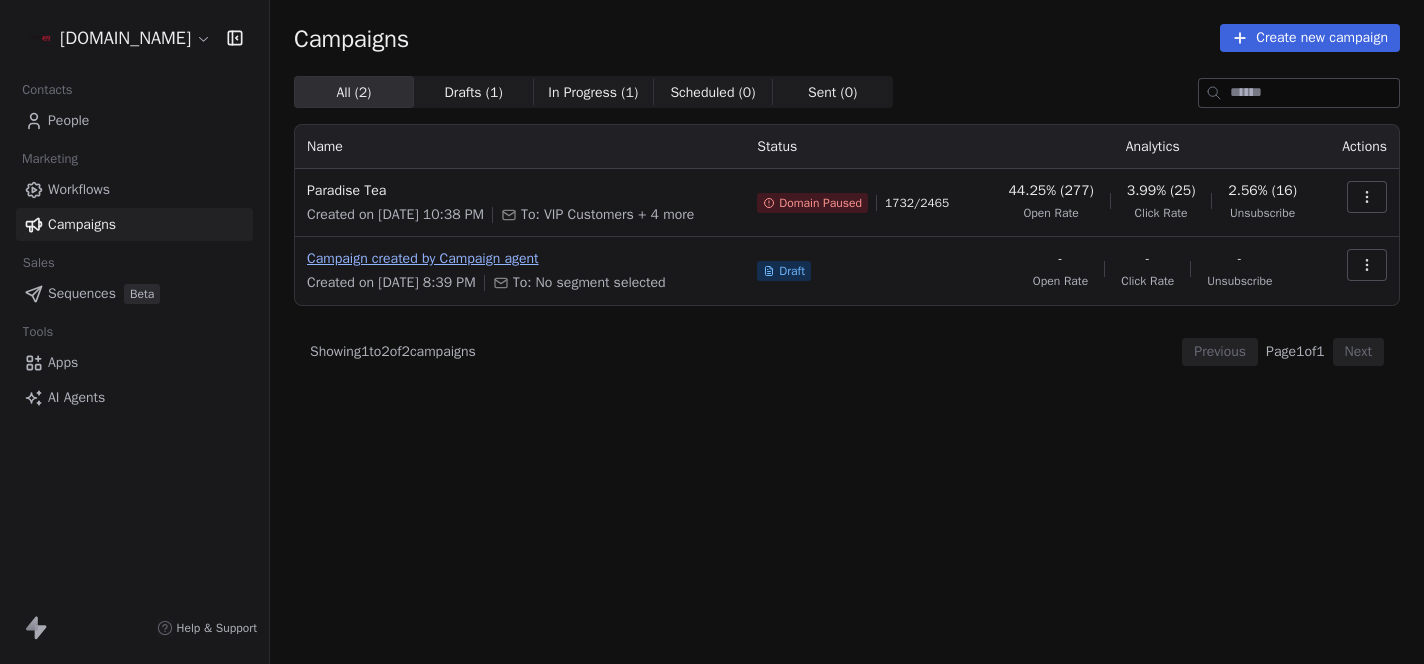 click on "Campaign created by Campaign agent" at bounding box center [520, 259] 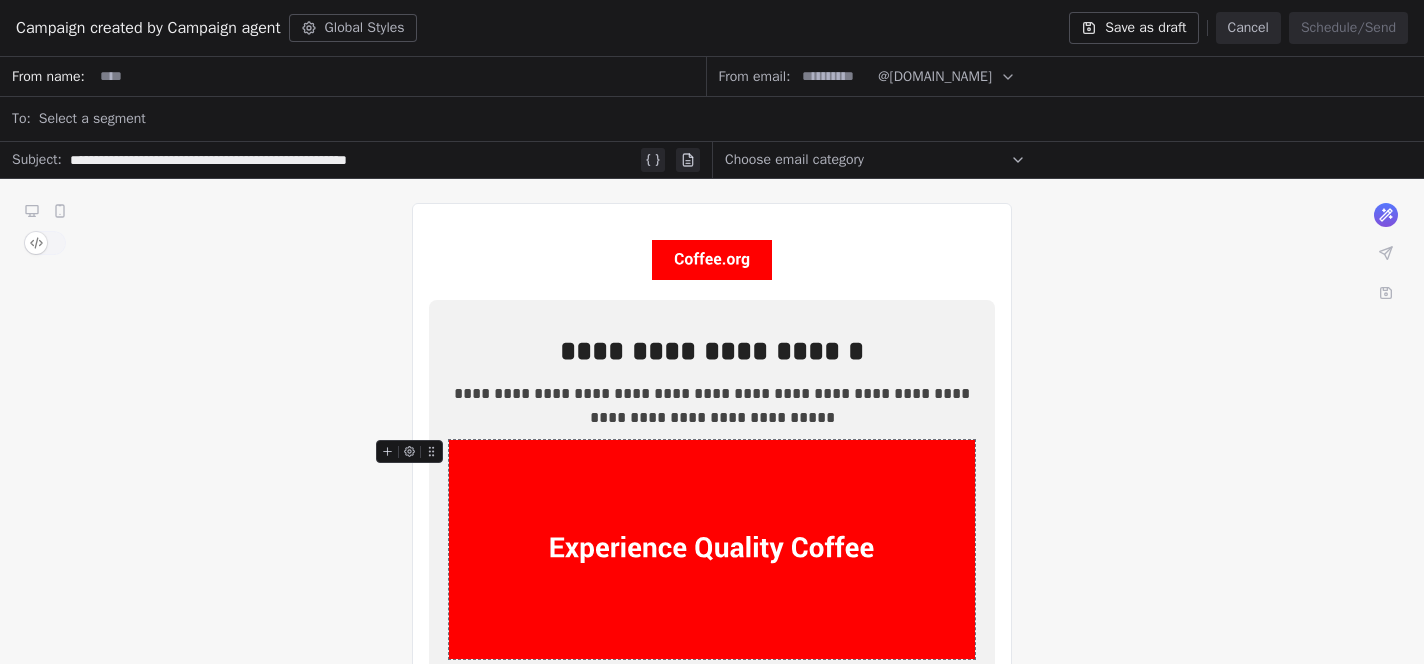 click at bounding box center [712, 549] 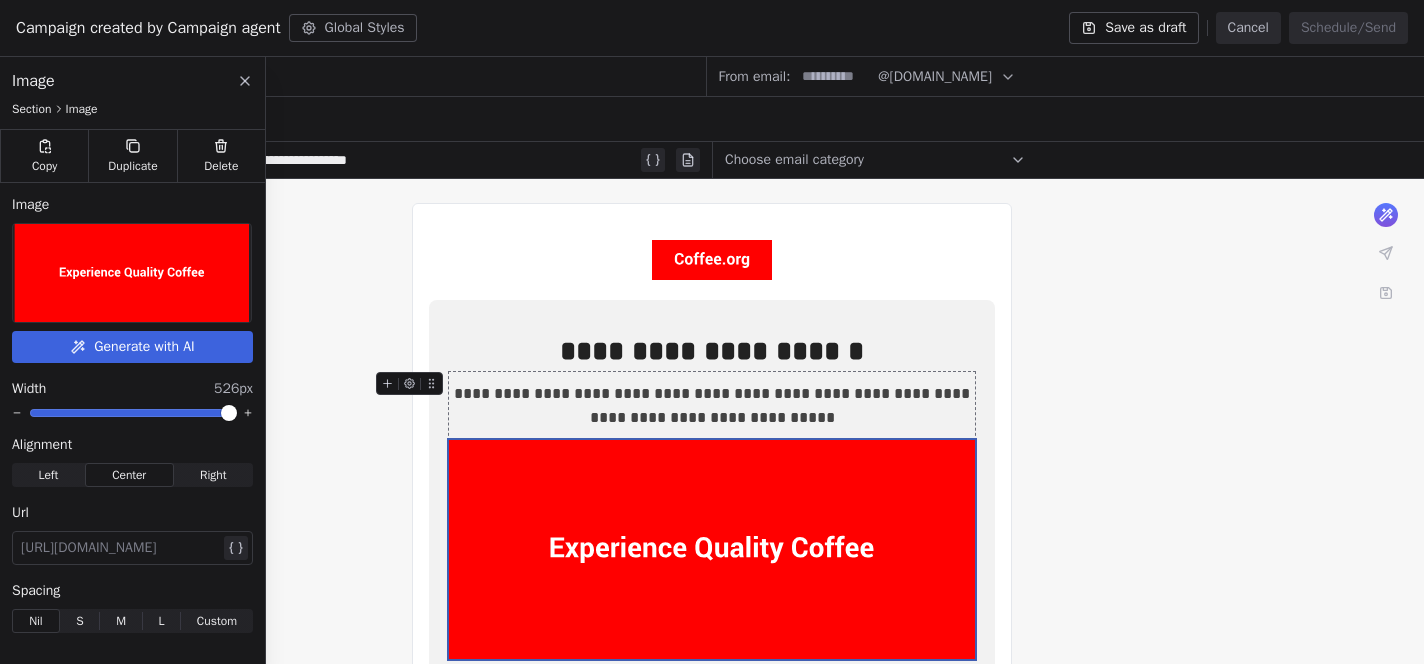 click 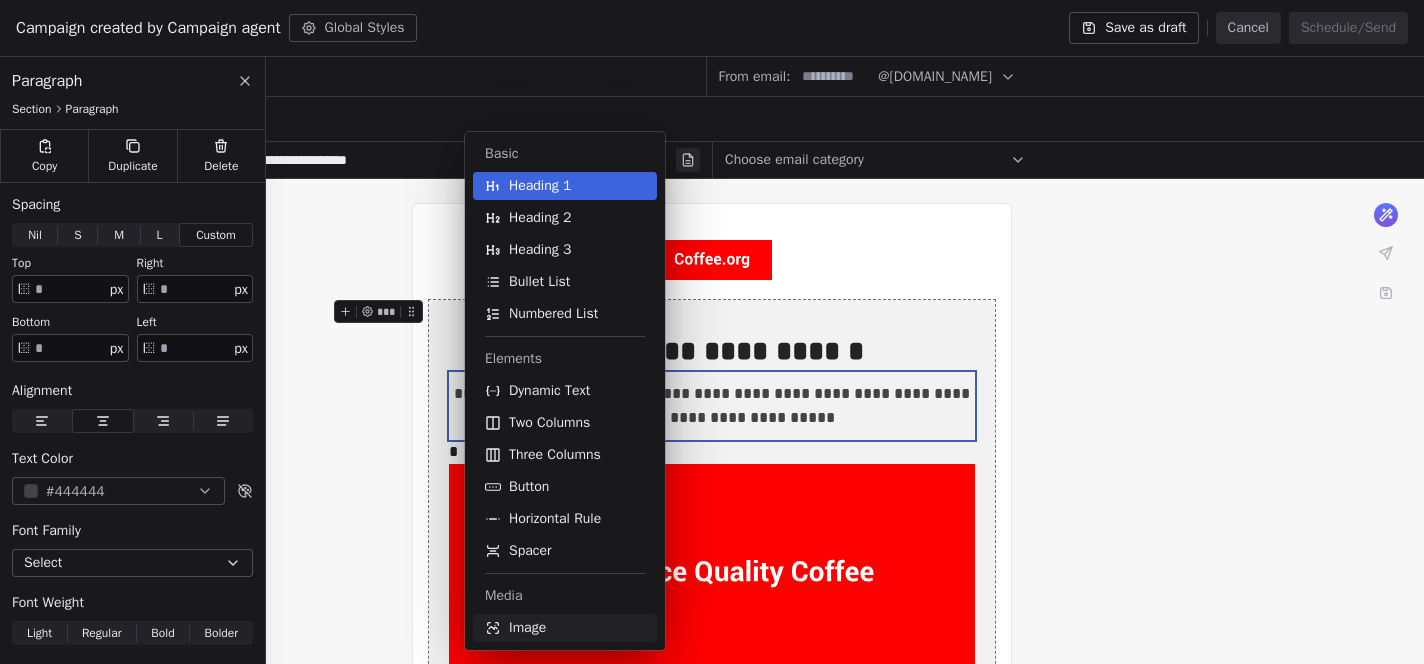 click on "Image" at bounding box center [527, 628] 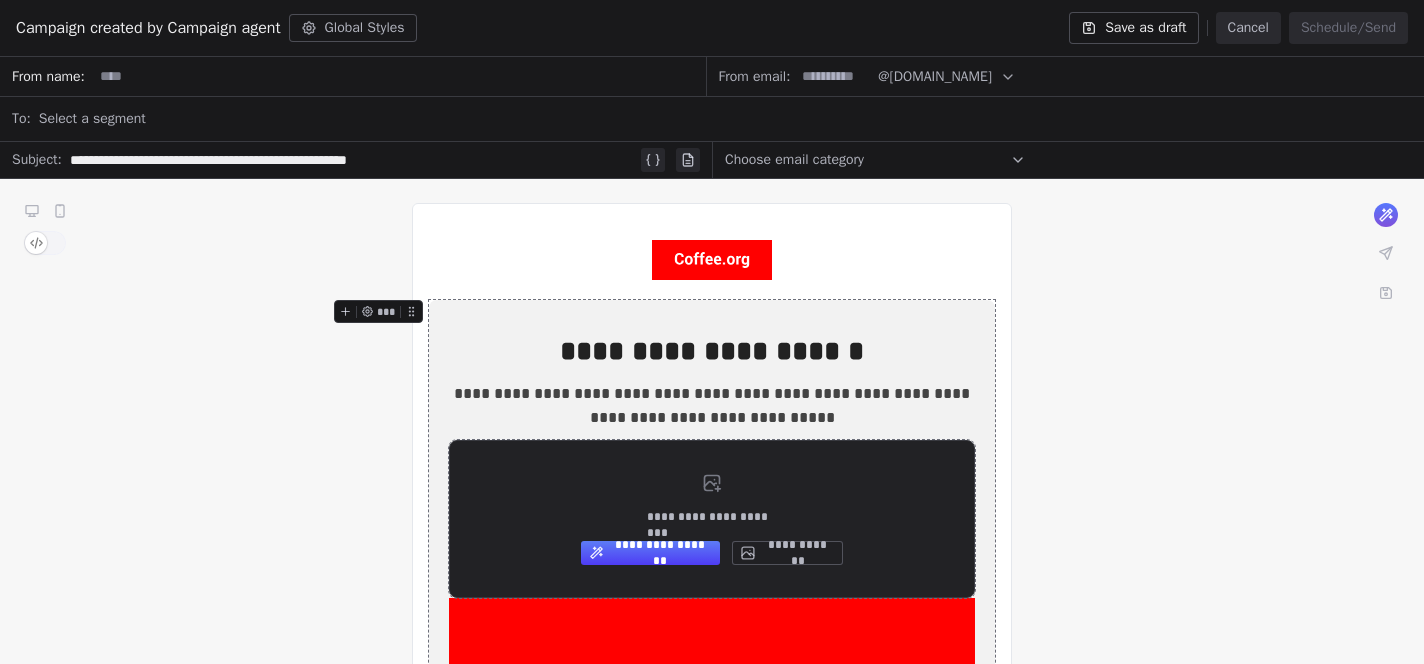 click on "**********" at bounding box center (787, 553) 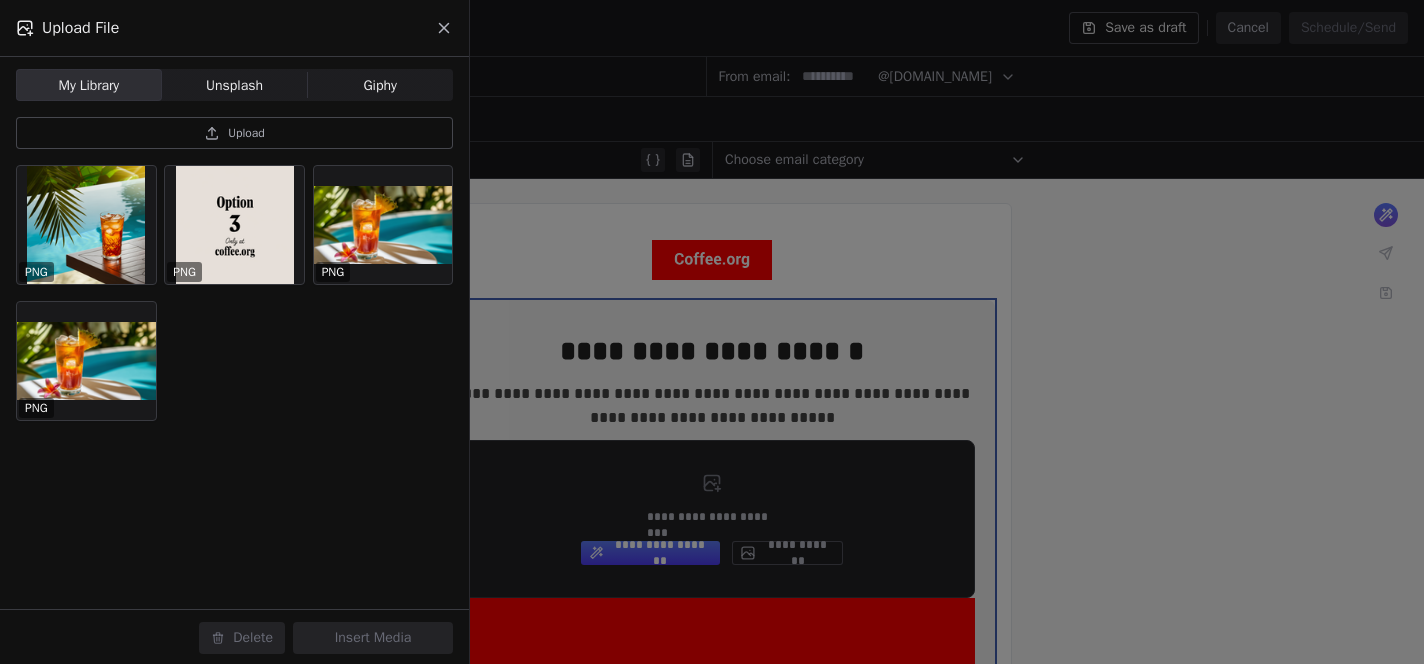 click on "PNG PNG PNG PNG" at bounding box center [234, 387] 